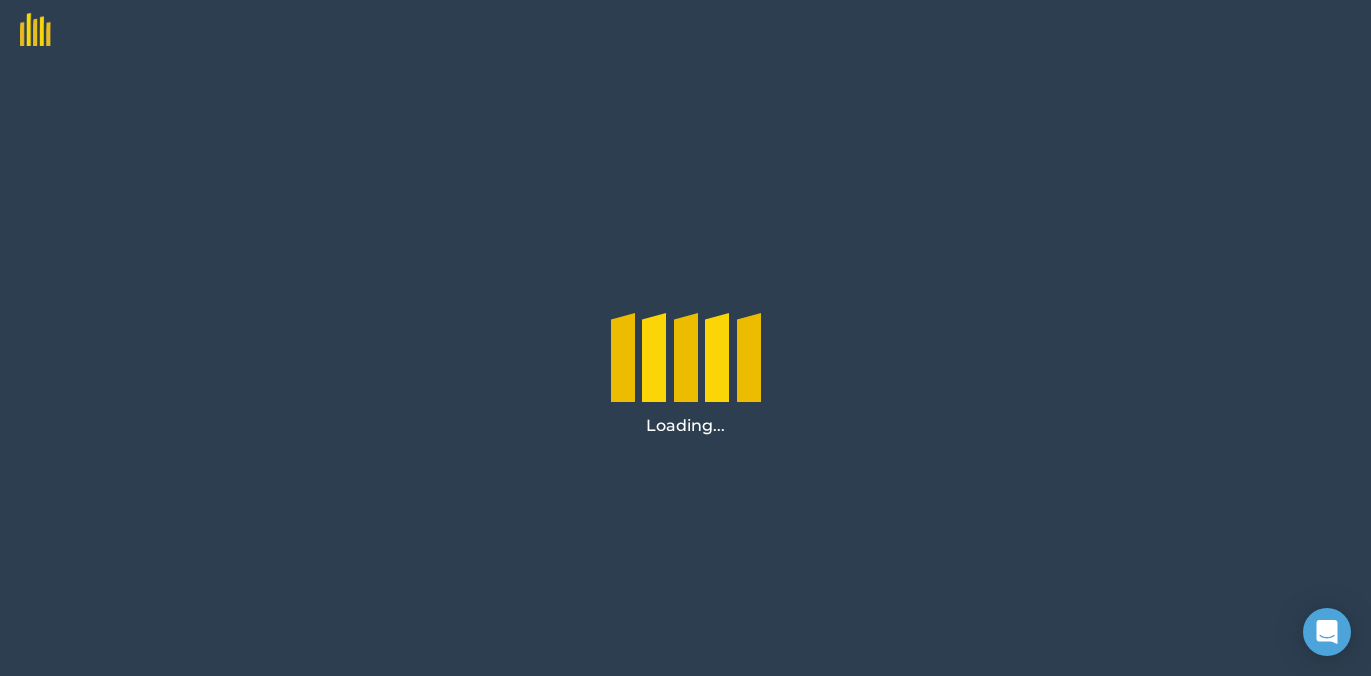 scroll, scrollTop: 0, scrollLeft: 0, axis: both 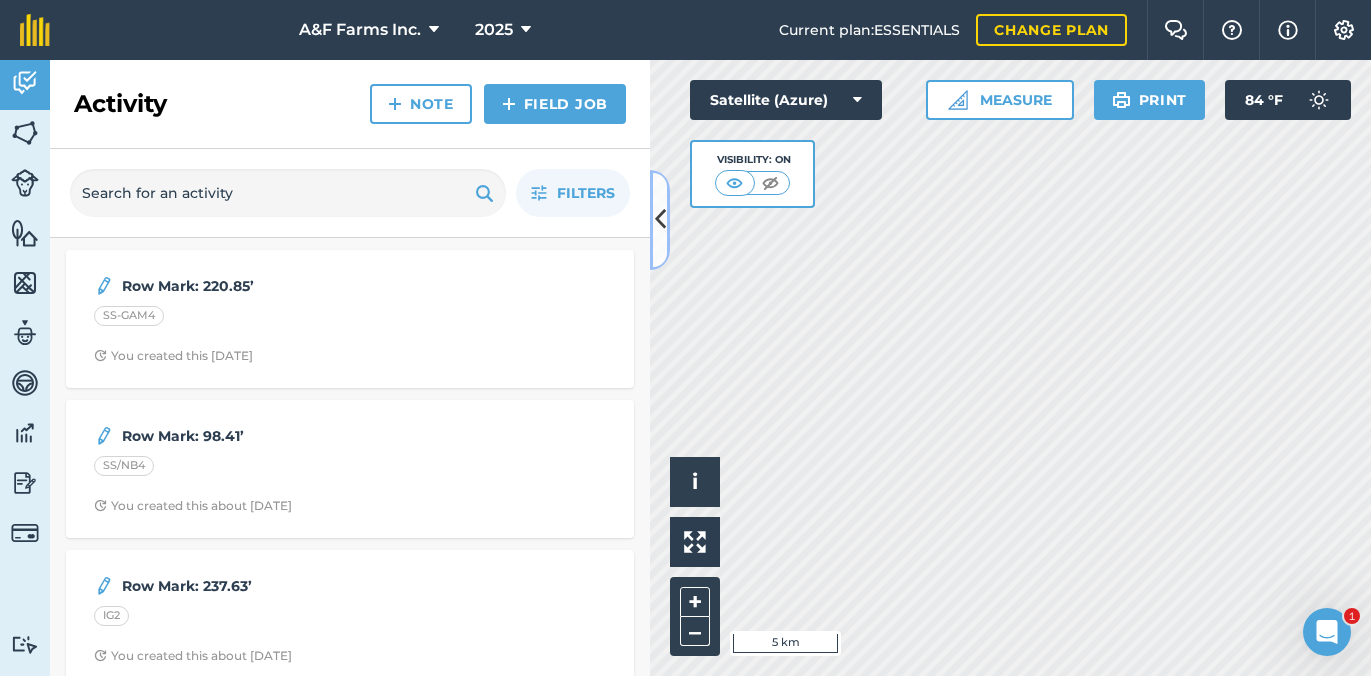 click at bounding box center [660, 219] 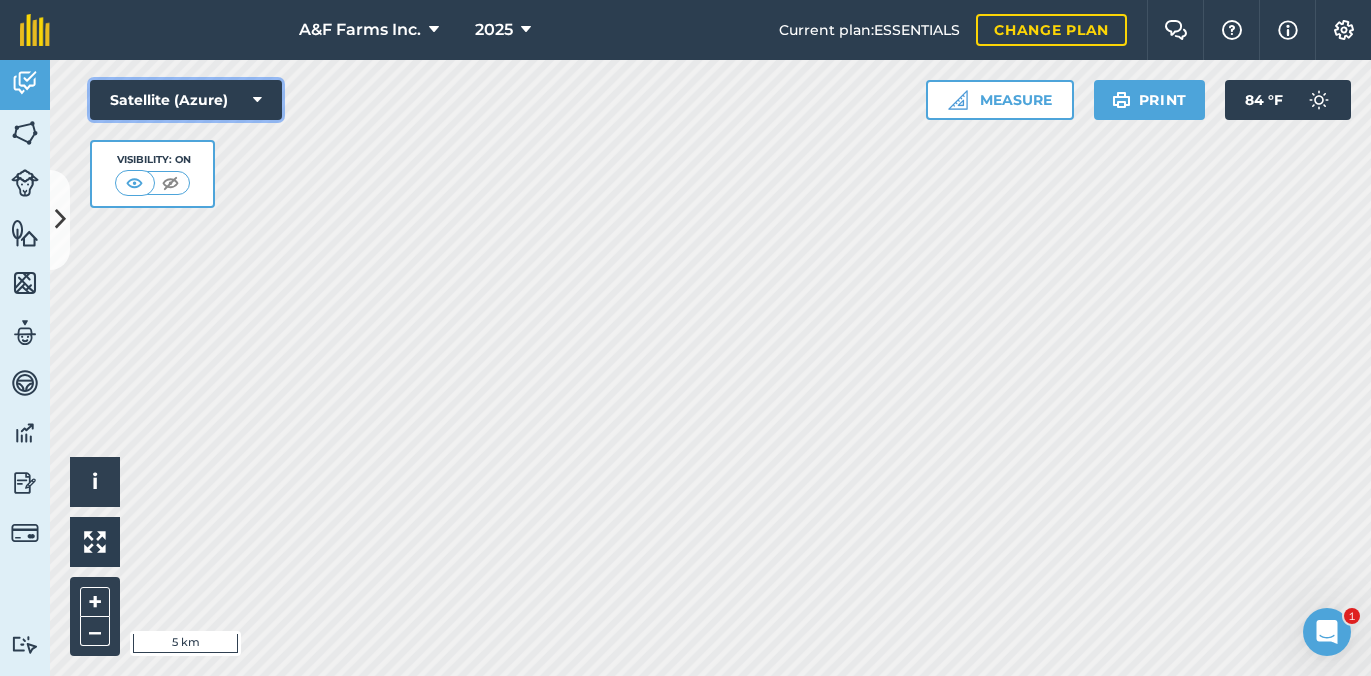 click on "Satellite (Azure)" at bounding box center [186, 100] 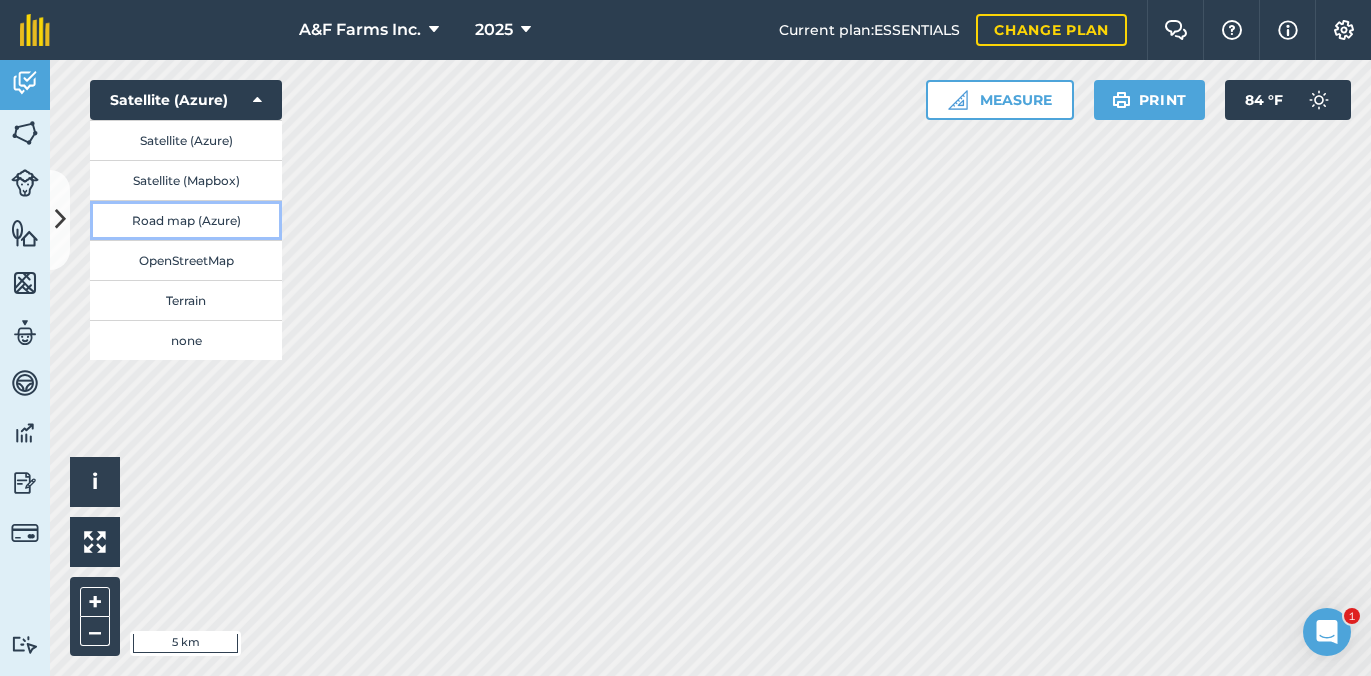 click on "Road map (Azure)" at bounding box center [186, 220] 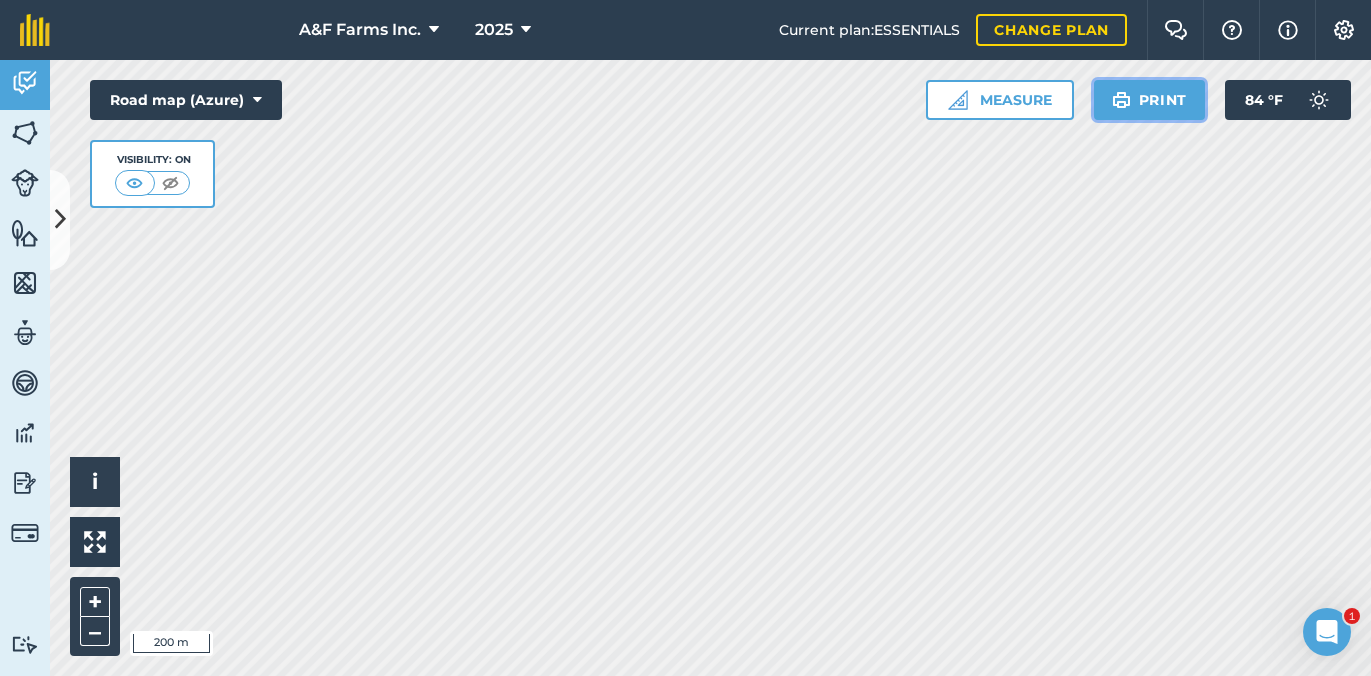 click on "Print" at bounding box center (1150, 100) 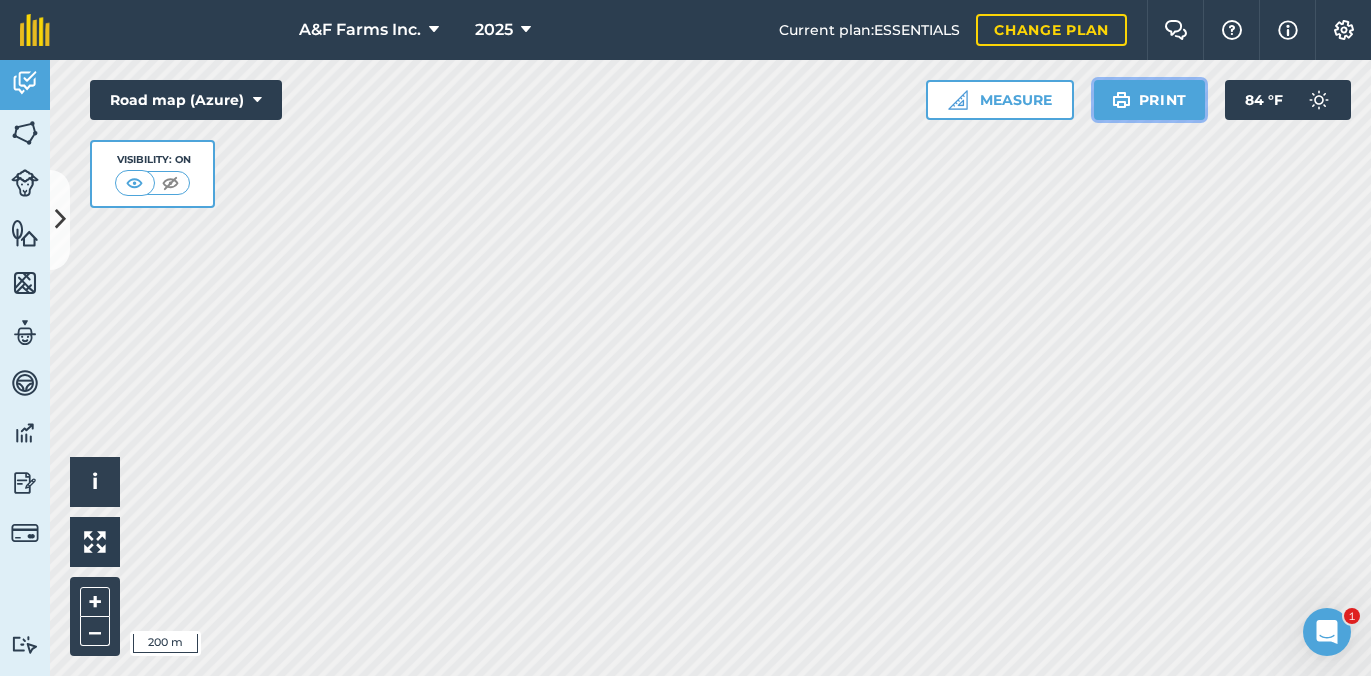 click on "Print" at bounding box center [1150, 100] 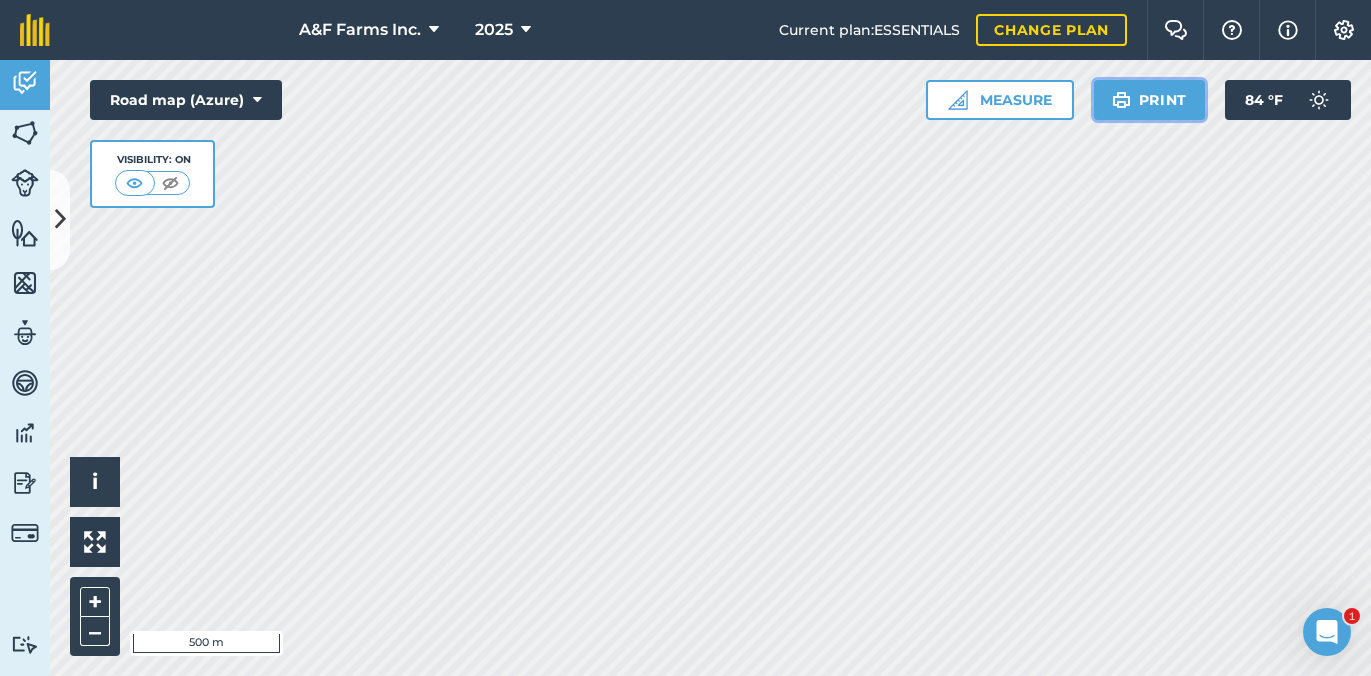 click on "Print" at bounding box center (1150, 100) 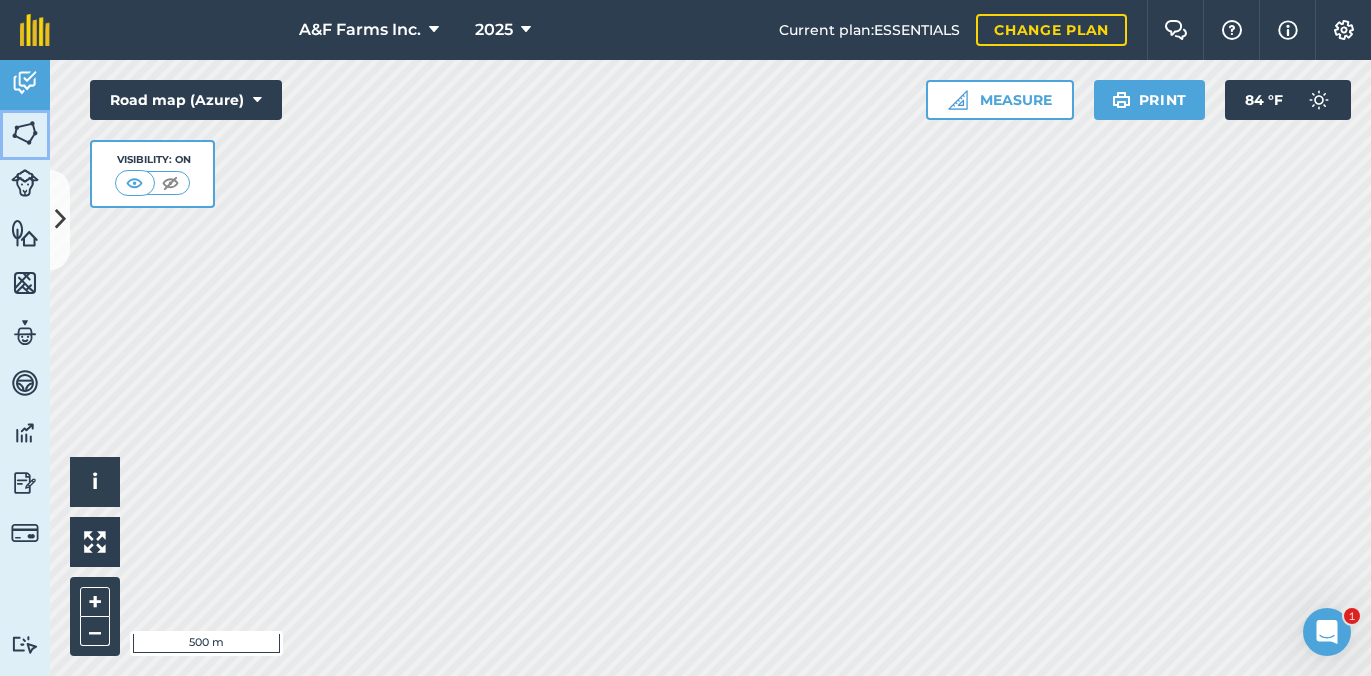 click at bounding box center [25, 133] 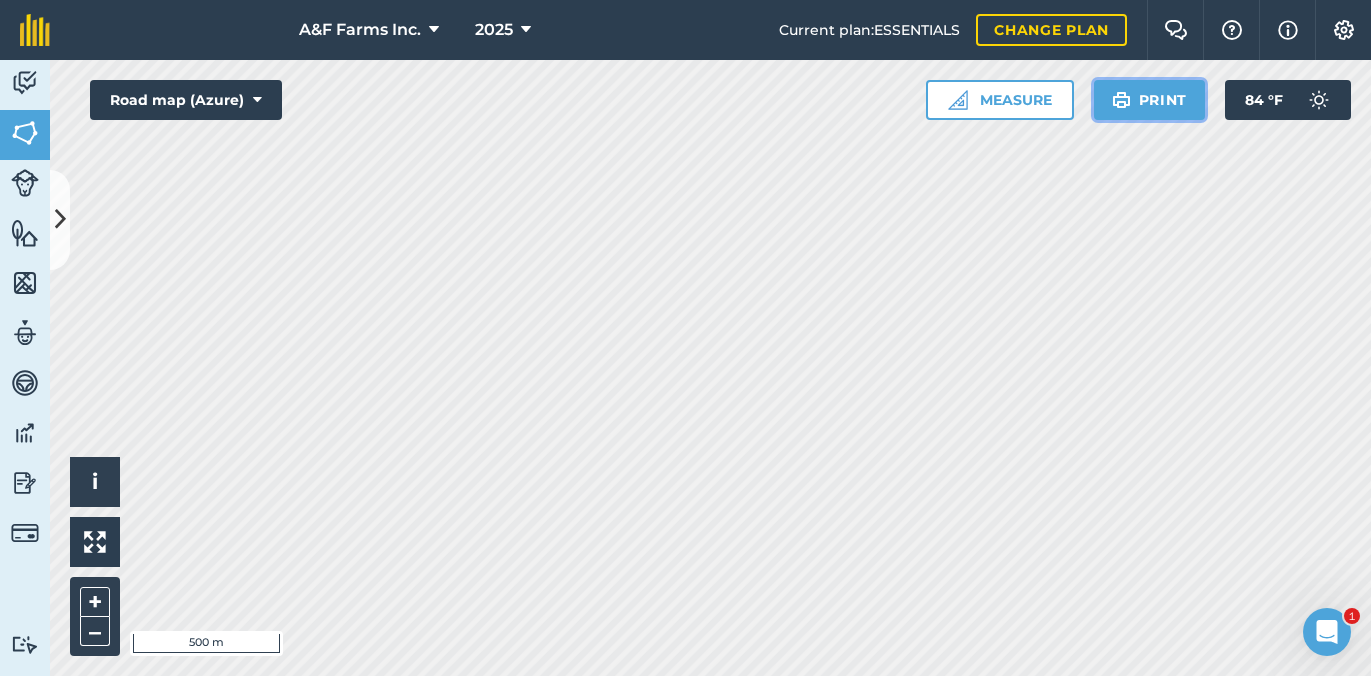 click on "Print" at bounding box center [1150, 100] 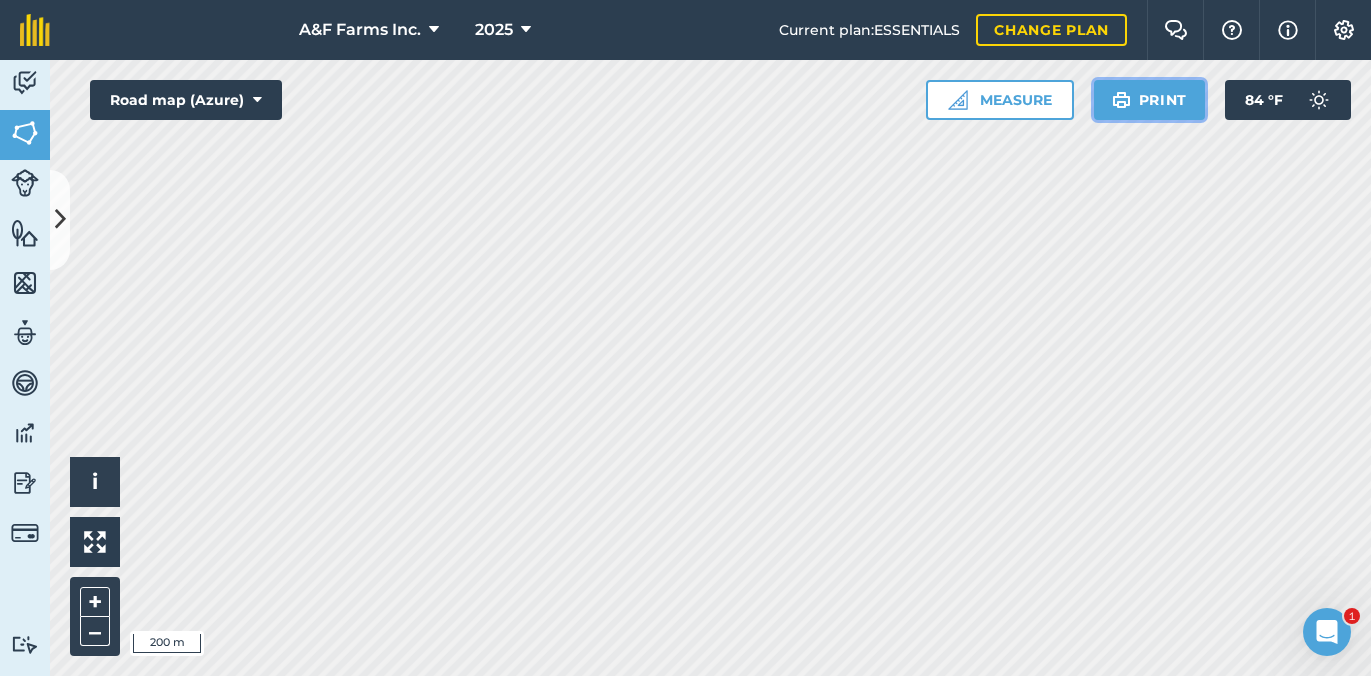 click on "Print" at bounding box center (1150, 100) 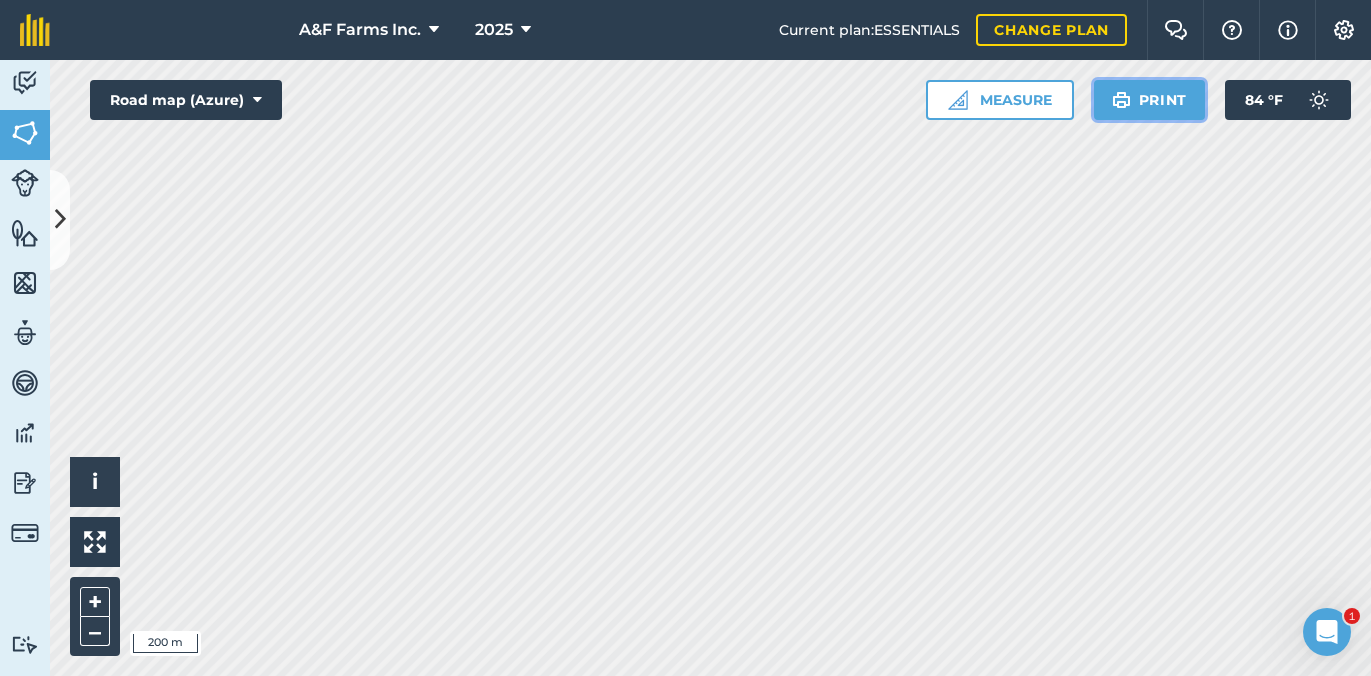click on "Print" at bounding box center [1150, 100] 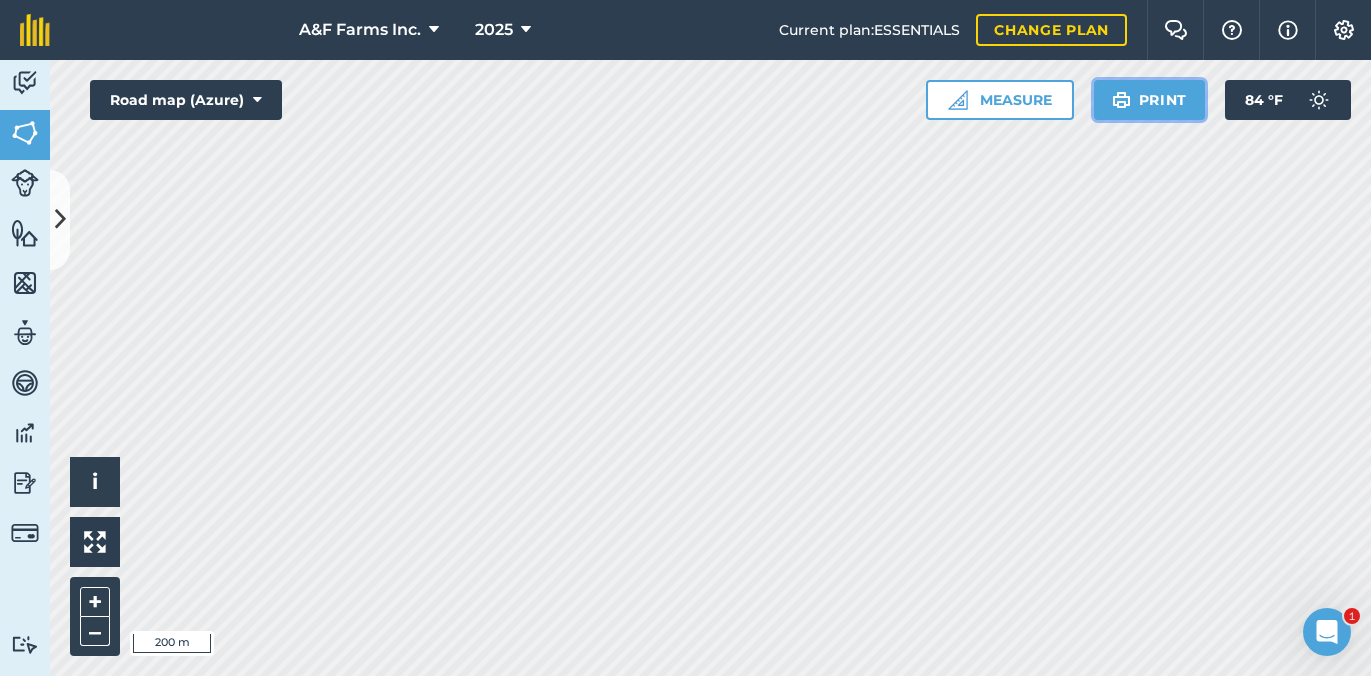 click at bounding box center (1121, 100) 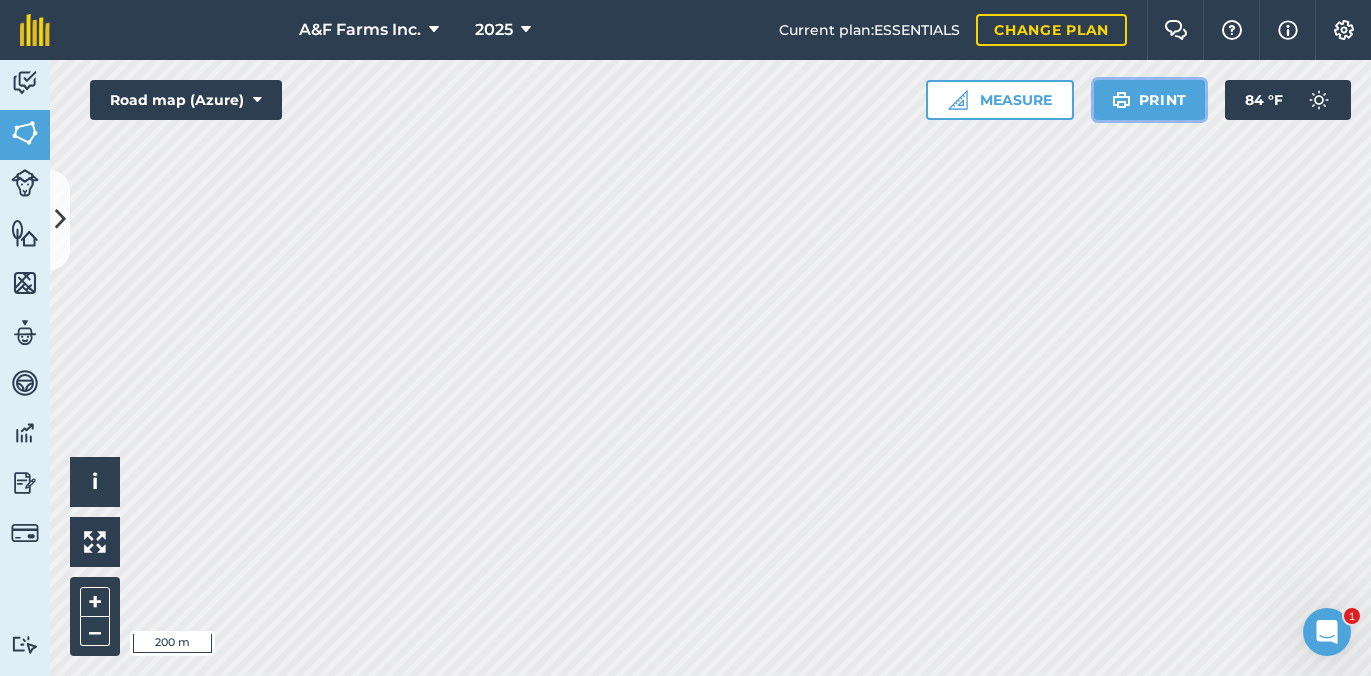 click at bounding box center [1121, 100] 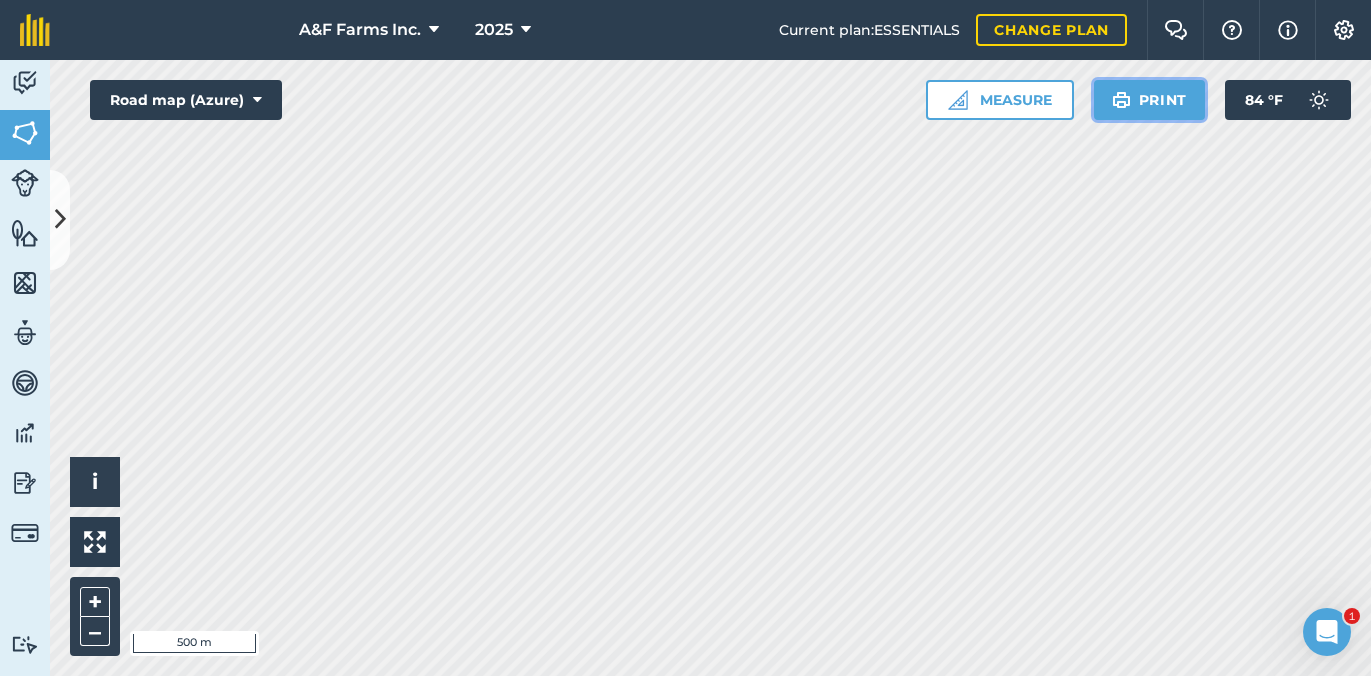 click on "Print" at bounding box center [1150, 100] 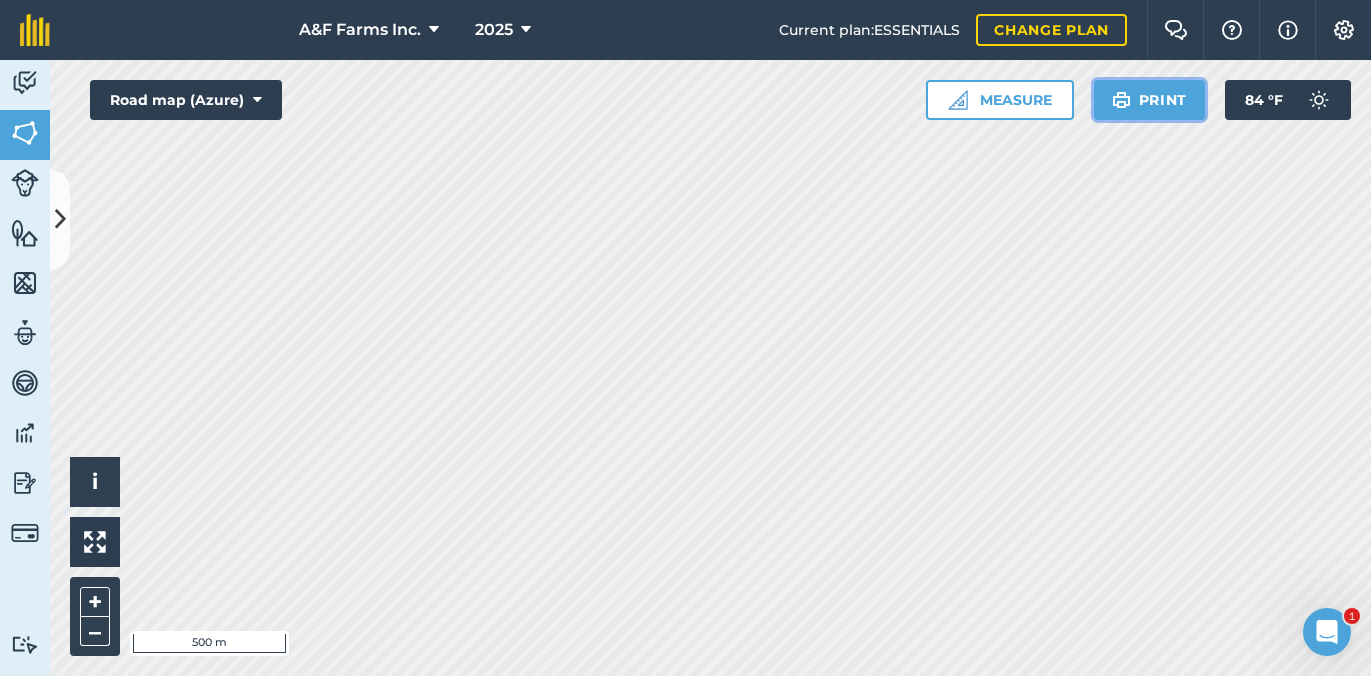 click on "Print" at bounding box center (1150, 100) 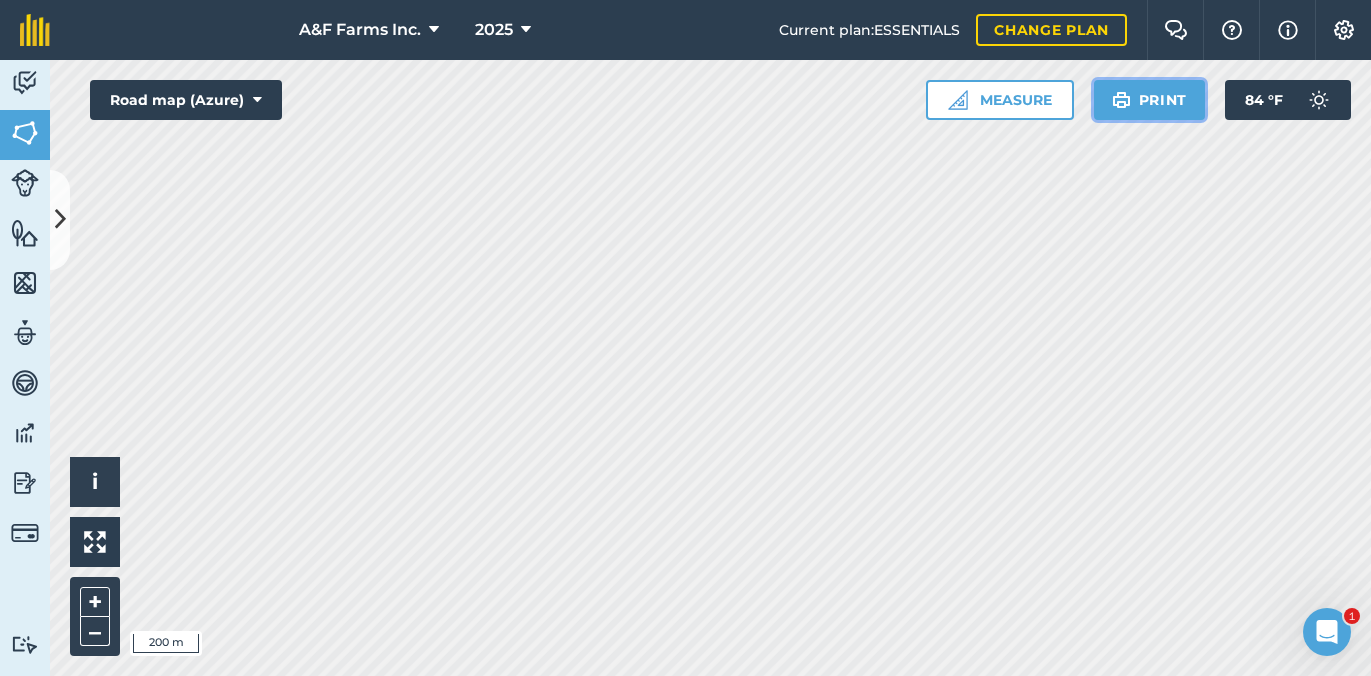 click on "Print" at bounding box center (1150, 100) 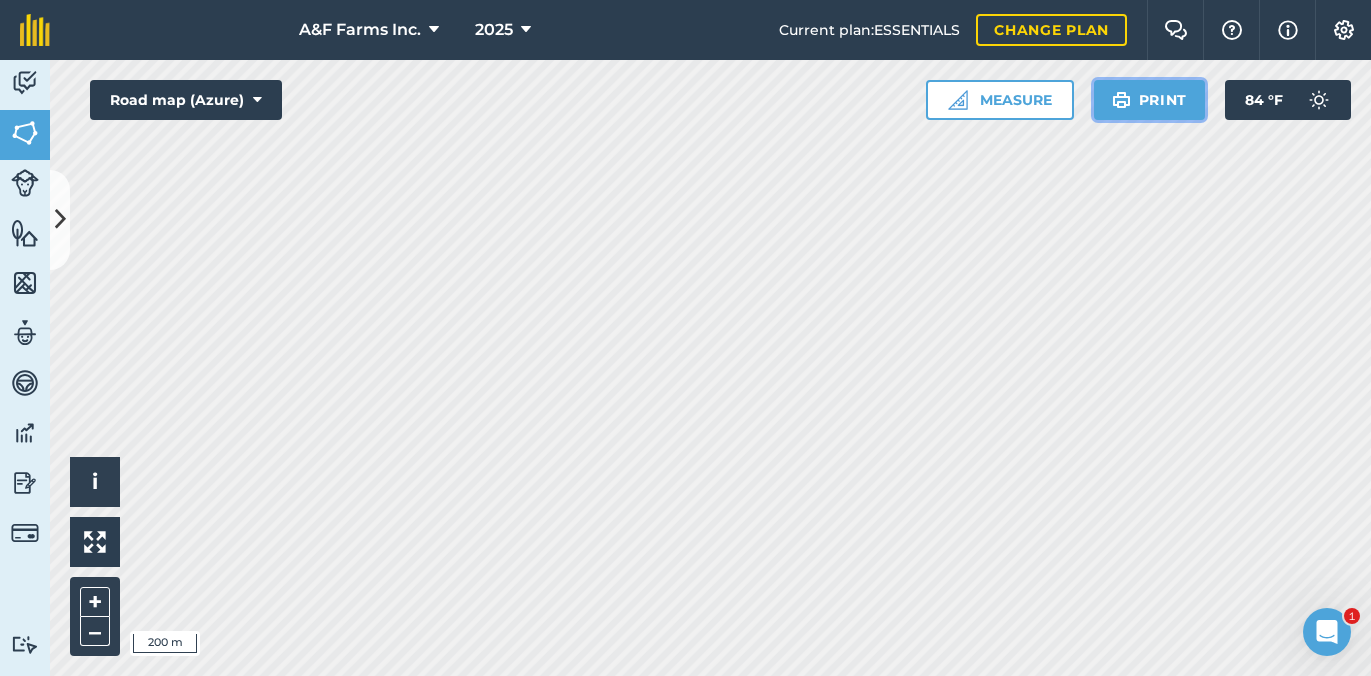 click on "Print" at bounding box center (1150, 100) 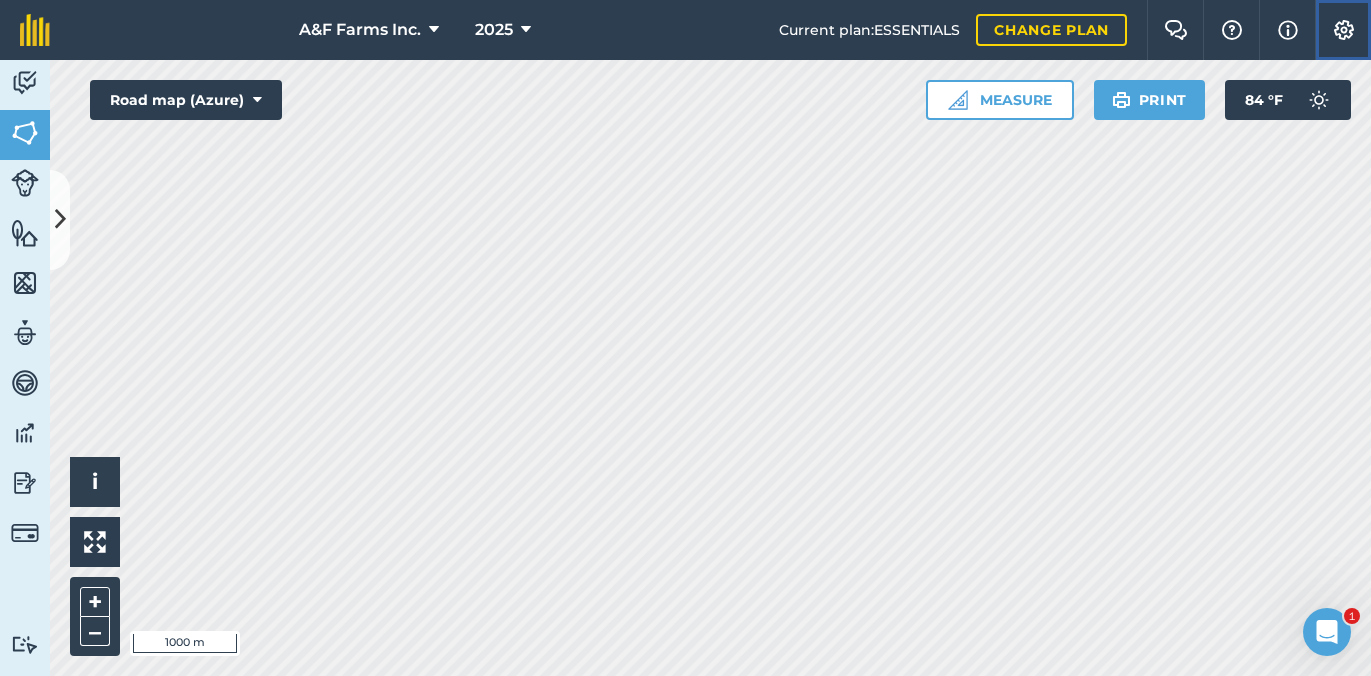 click on "Settings" at bounding box center [1343, 30] 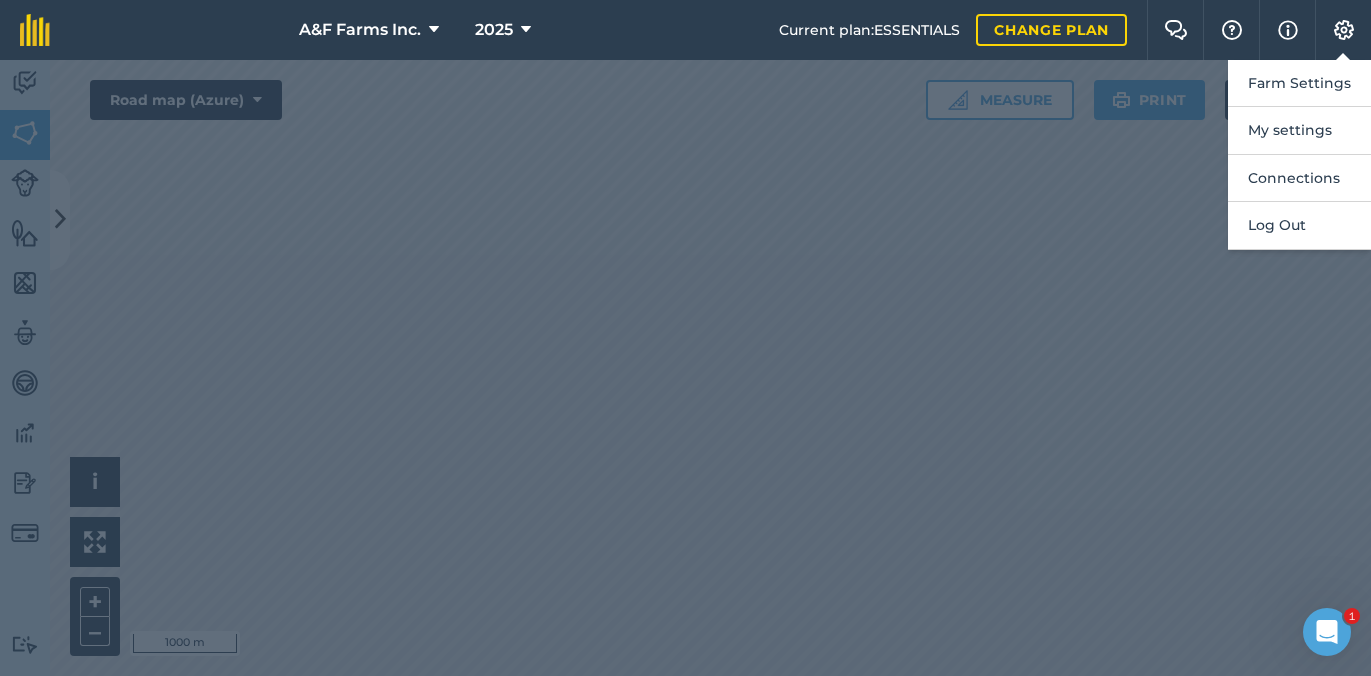 click at bounding box center [685, 368] 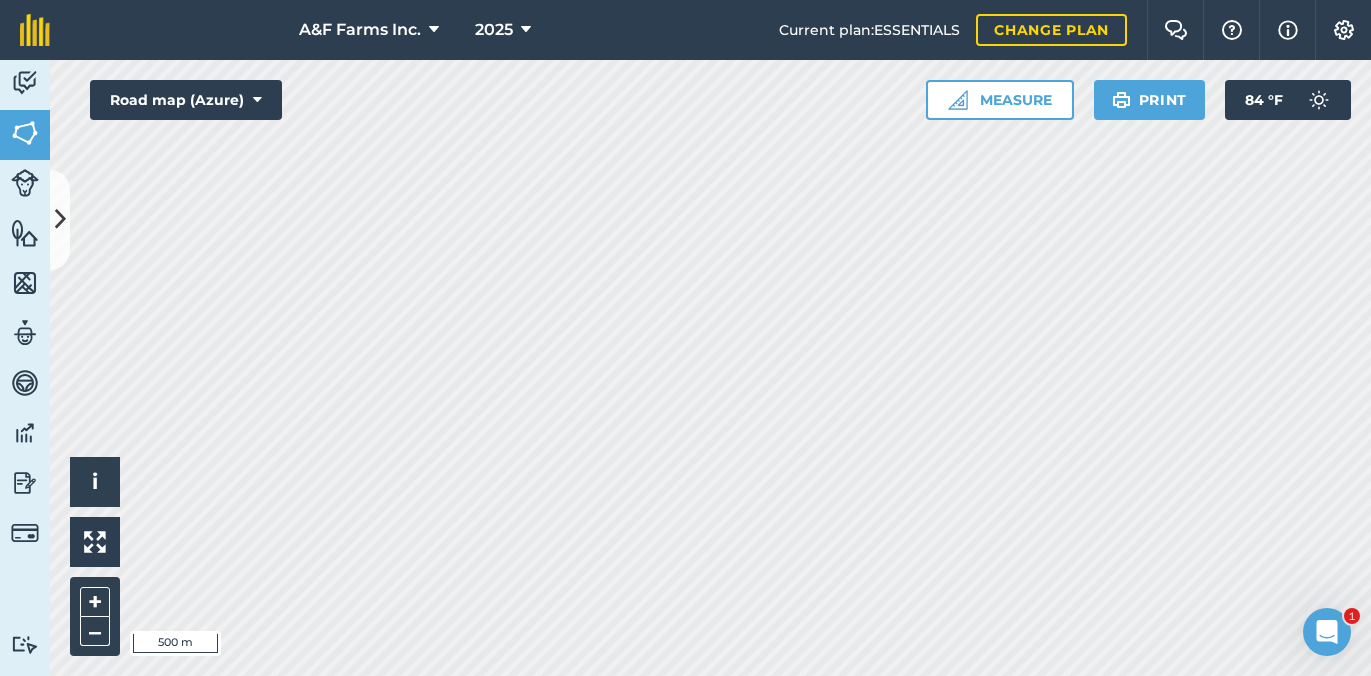 click on "A&F Farms Inc.  2025 Current plan :  ESSENTIALS   Change plan Farm Chat Help Info Settings A&F Farms Inc.   -  2025 Reproduced with the permission of  Microsoft Printed on  [DATE] Field usages No usage set Fallow Idle  SUGARCANE - 1st SUGARCANE - 2nd SUGARCANE - 3rd SUGARCANE - 4th SUGARCANE - Plant Feature types Area Activity Fields Livestock Features Maps Team Vehicles Data Reporting Billing Tutorials Tutorials Fields   Add   Set usage Visibility: On Total area :  3,614   Ac Edit fields By usages, Filters (1) Fallow 876.8   Ac AG50 10.32   Ac AG52 19.08   Ac AG6 7   Ac CK1 4.871   Ac CK3 13.4   Ac CLECO3 5.461   Ac CLECO4 13.22   Ac CRWF12 40.95   Ac CRWF14 7.731   Ac CRWF15 5.604   Ac CRWF19 6.983   Ac CRWF2 50.03   Ac CRWF21 15.96   Ac CRWF8 5.021   Ac CRWF9 52.28   Ac CTL 72(9.82) 5.37   Ac CTL75 16.44   Ac CTL76 22.05   Ac CTL77 15.02   Ac DC-RB17 8.996   Ac DC-RB18 13.46   Ac DC-RB19 7.002   Ac DC-RB22 24.26   Ac DC-RB24 22.34   Ac DC-RB25 21.29   Ac DC-RB27 12.46   Ac DC-RB28 11.24" at bounding box center [685, 338] 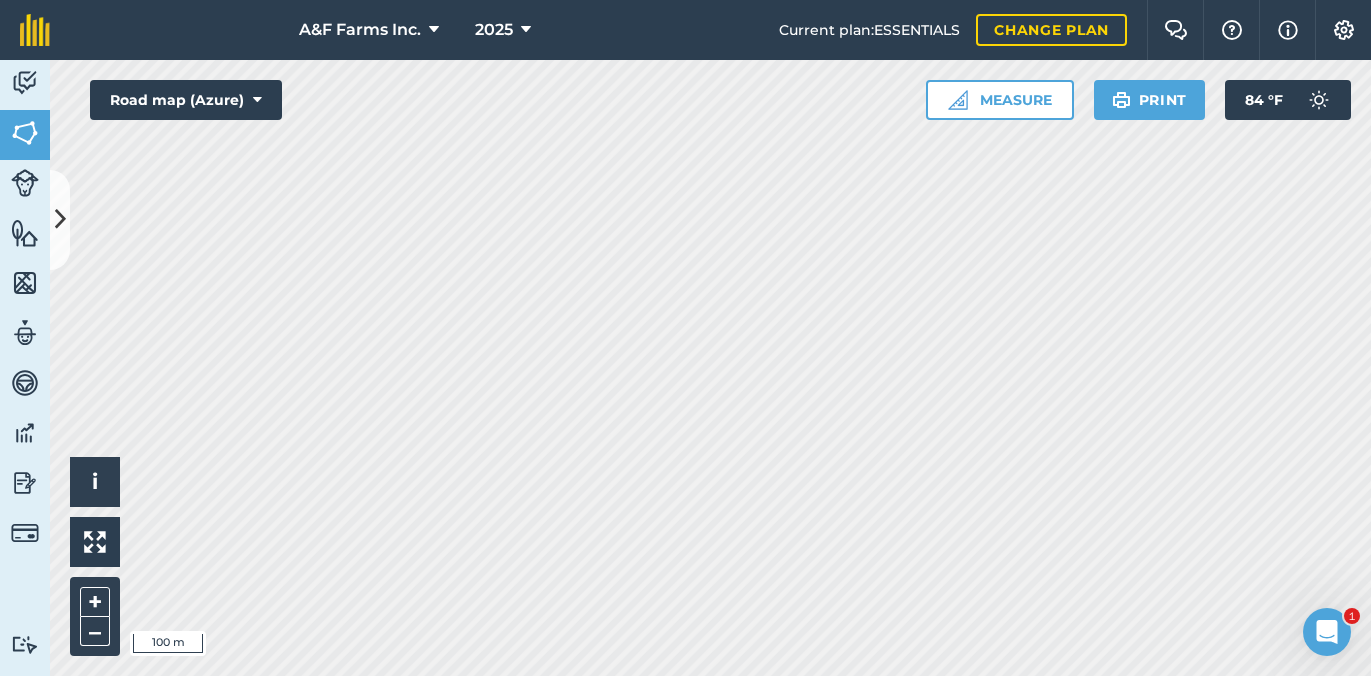 click on "A&F Farms Inc.  2025 Current plan :  ESSENTIALS   Change plan Farm Chat Help Info Settings A&F Farms Inc.   -  2025 Reproduced with the permission of  Microsoft Printed on  [DATE] Field usages No usage set Fallow Idle  SUGARCANE - 1st SUGARCANE - 2nd SUGARCANE - 3rd SUGARCANE - 4th SUGARCANE - Plant Feature types Area Activity Fields Livestock Features Maps Team Vehicles Data Reporting Billing Tutorials Tutorials Fields   Add   Set usage Visibility: On Total area :  3,614   Ac Edit fields By usages, Filters (1) Fallow 876.8   Ac AG50 10.32   Ac AG52 19.08   Ac AG6 7   Ac CK1 4.871   Ac CK3 13.4   Ac CLECO3 5.461   Ac CLECO4 13.22   Ac CRWF12 40.95   Ac CRWF14 7.731   Ac CRWF15 5.604   Ac CRWF19 6.983   Ac CRWF2 50.03   Ac CRWF21 15.96   Ac CRWF8 5.021   Ac CRWF9 52.28   Ac CTL 72(9.82) 5.37   Ac CTL75 16.44   Ac CTL76 22.05   Ac CTL77 15.02   Ac DC-RB17 8.996   Ac DC-RB18 13.46   Ac DC-RB19 7.002   Ac DC-RB22 24.26   Ac DC-RB24 22.34   Ac DC-RB25 21.29   Ac DC-RB27 12.46   Ac DC-RB28 11.24   Ac DC-RB29" at bounding box center [685, 338] 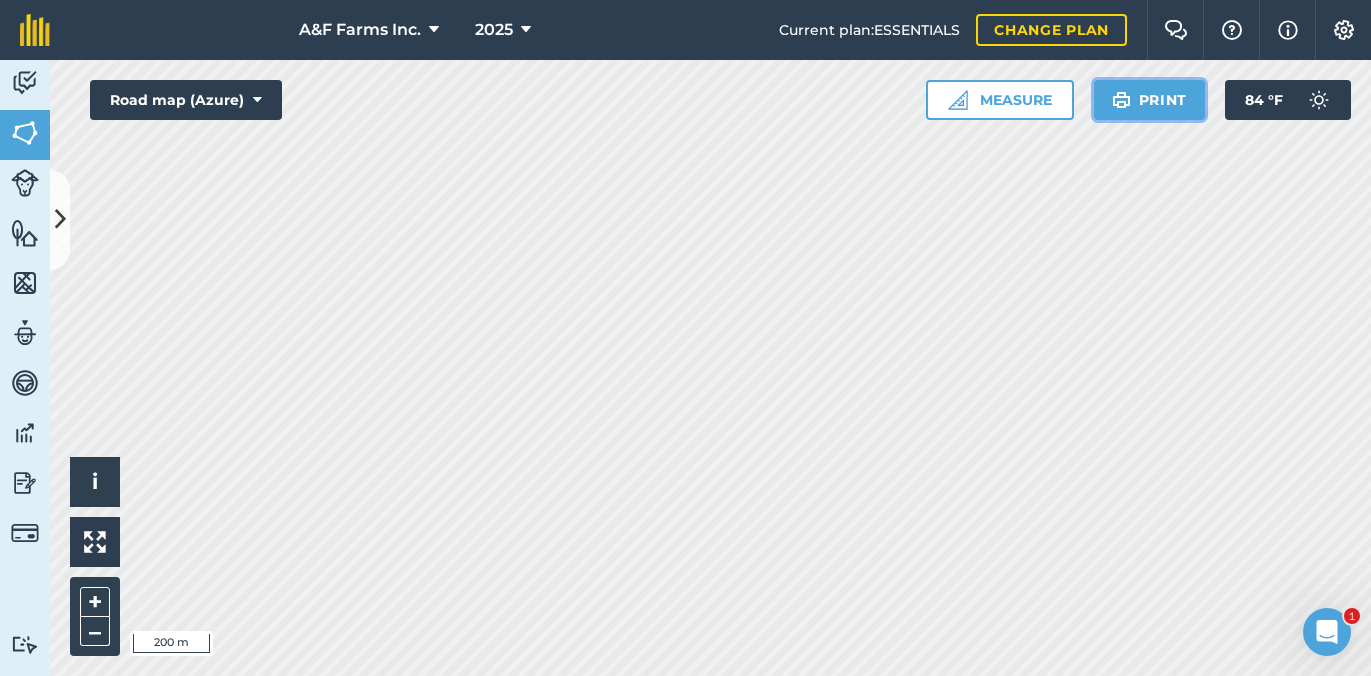 click on "Print" at bounding box center [1150, 100] 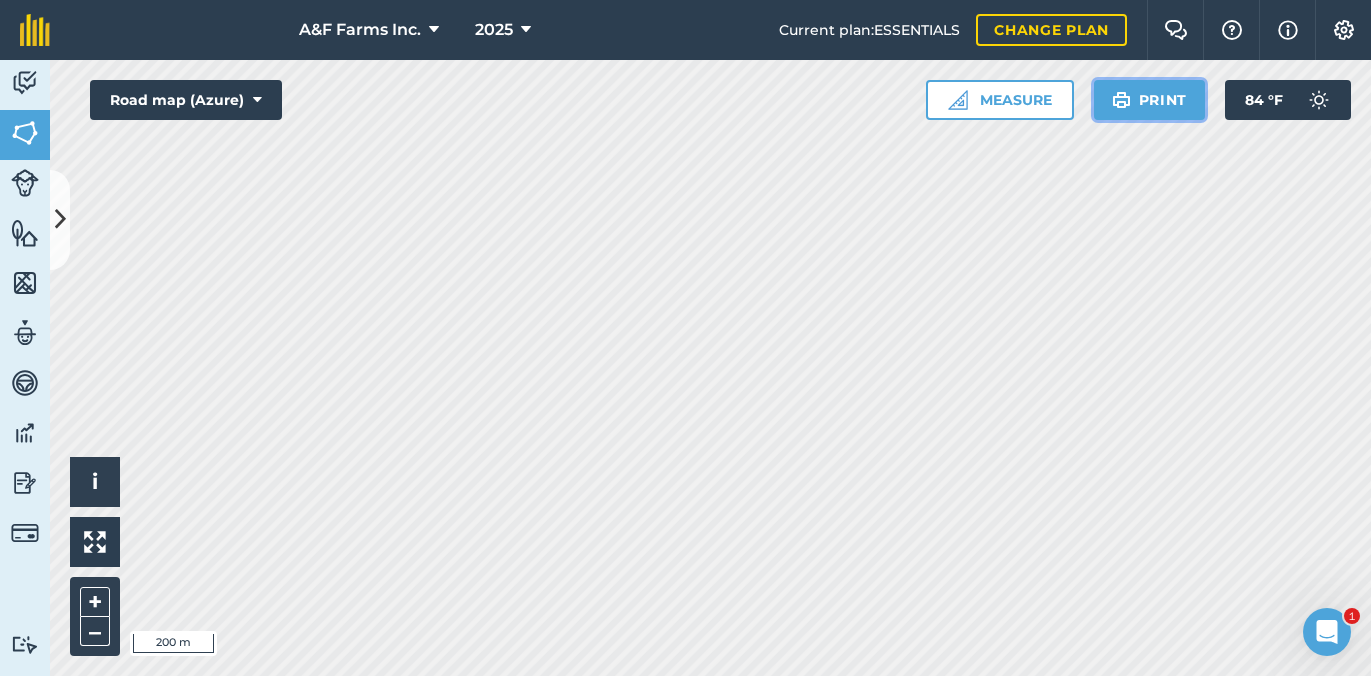 click on "Print" at bounding box center (1150, 100) 